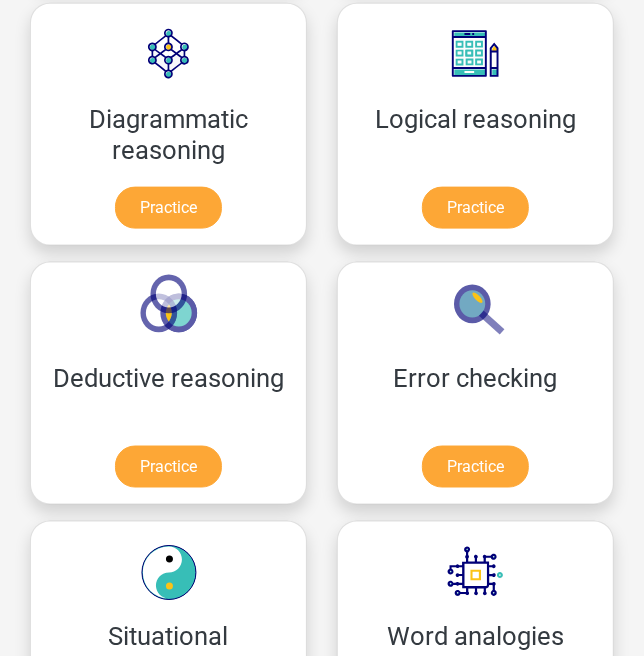 scroll, scrollTop: 841, scrollLeft: 0, axis: vertical 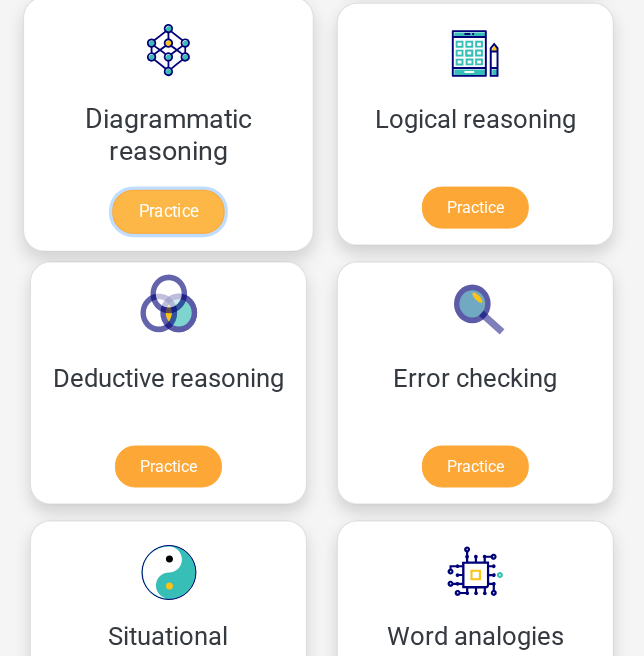 click on "Practice" at bounding box center (168, 212) 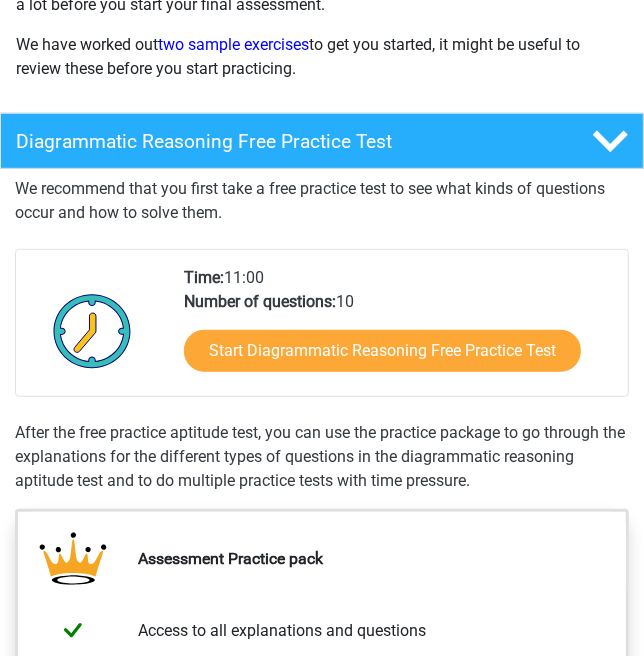 scroll, scrollTop: 330, scrollLeft: 0, axis: vertical 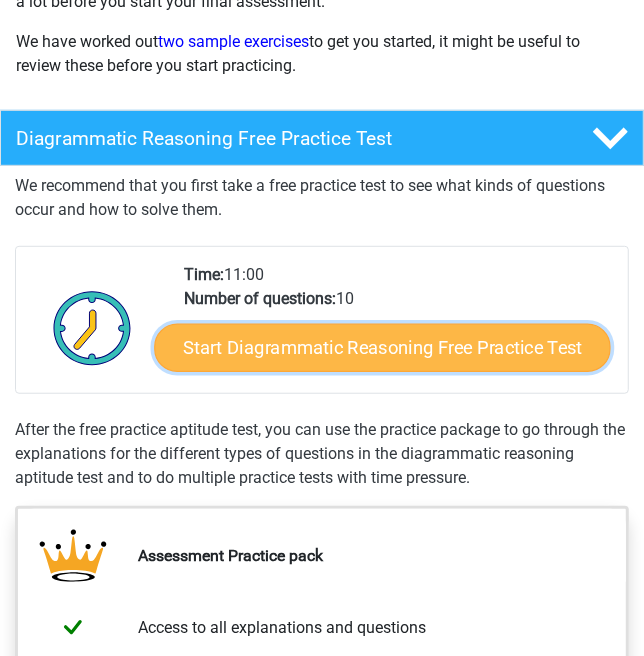 click on "Start Diagrammatic Reasoning
Free Practice Test" at bounding box center (382, 348) 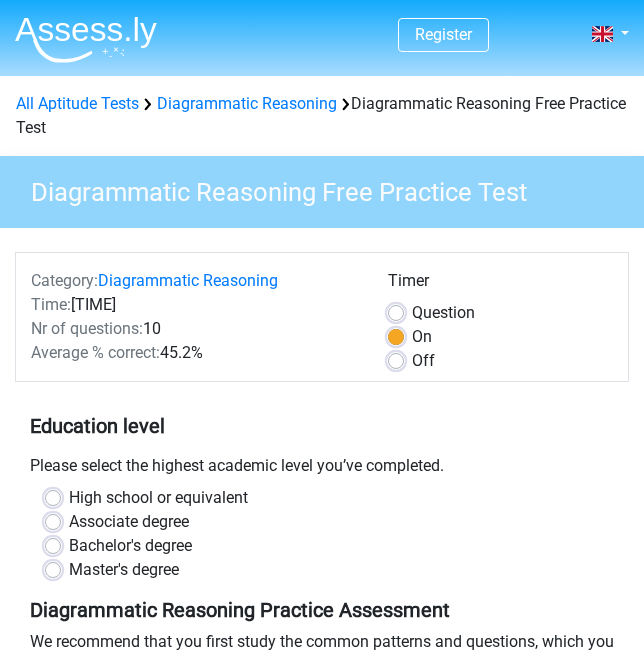 scroll, scrollTop: 0, scrollLeft: 0, axis: both 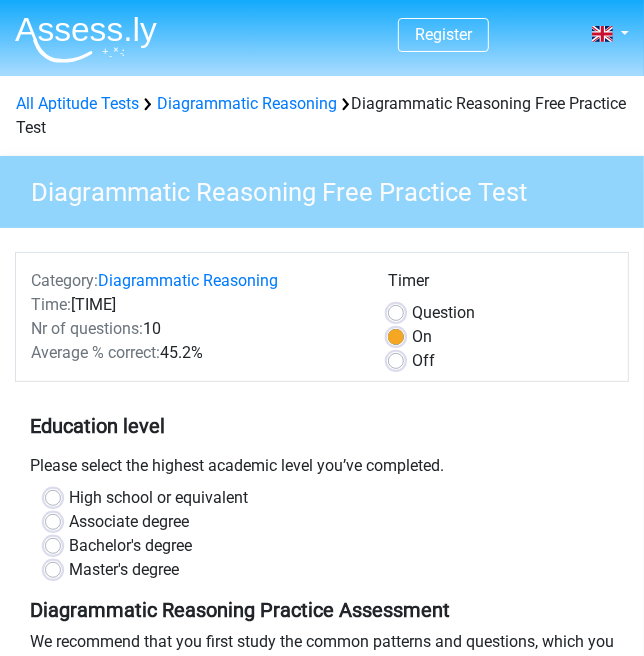 click on "Bachelor's degree" at bounding box center [130, 546] 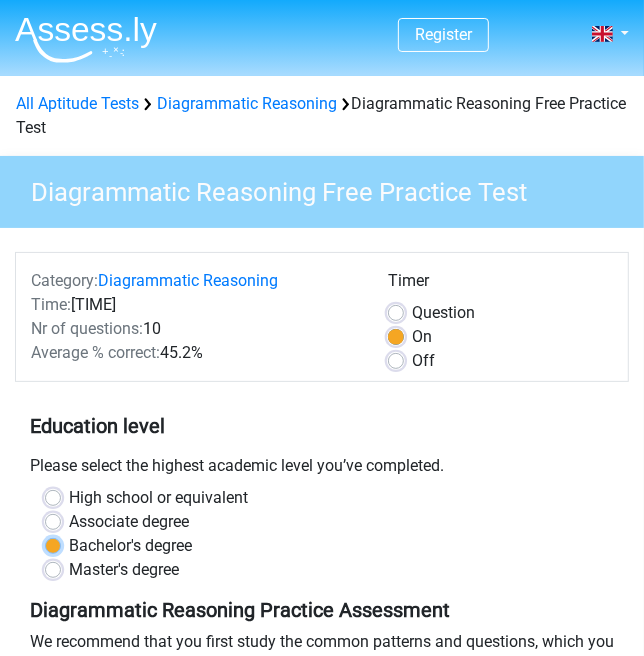 click on "Bachelor's degree" at bounding box center (53, 544) 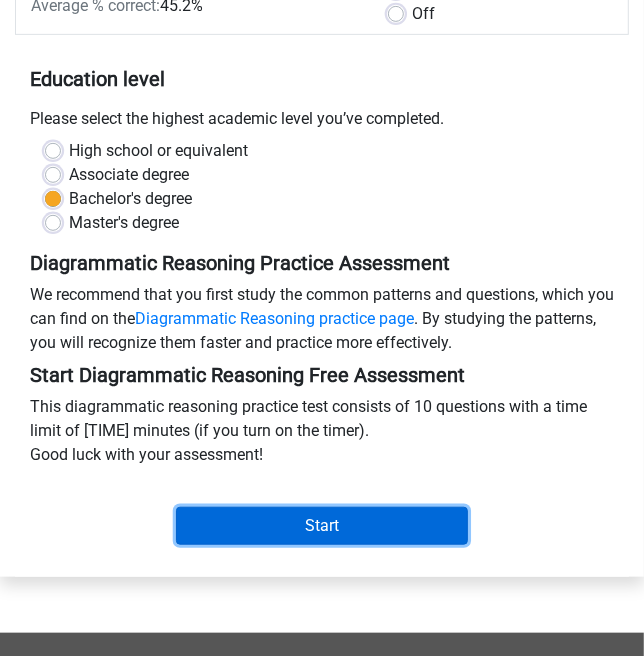click on "Start" at bounding box center [322, 526] 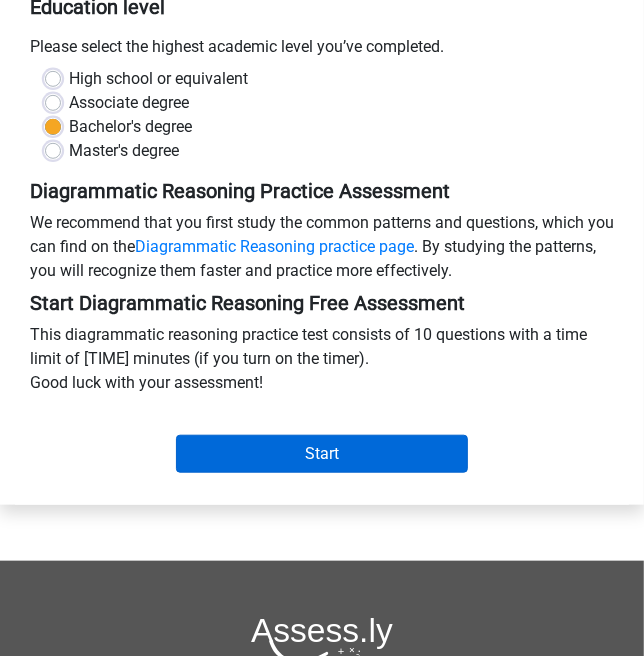 scroll, scrollTop: 443, scrollLeft: 0, axis: vertical 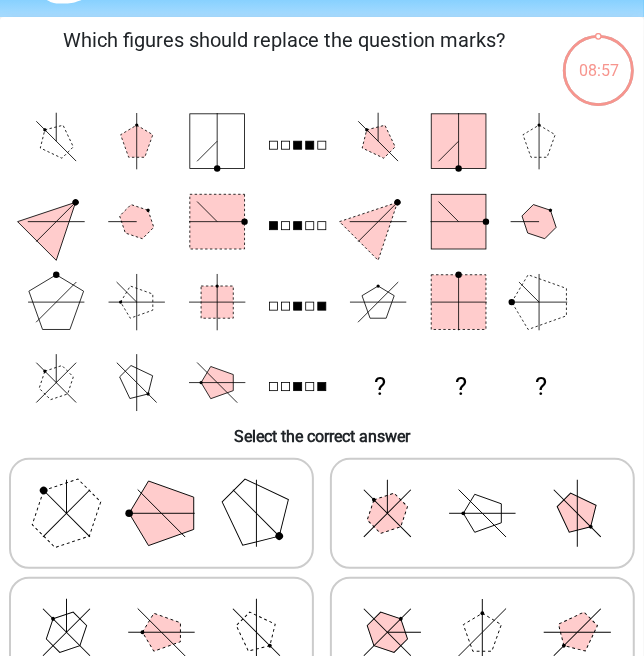 click at bounding box center (482, 513) 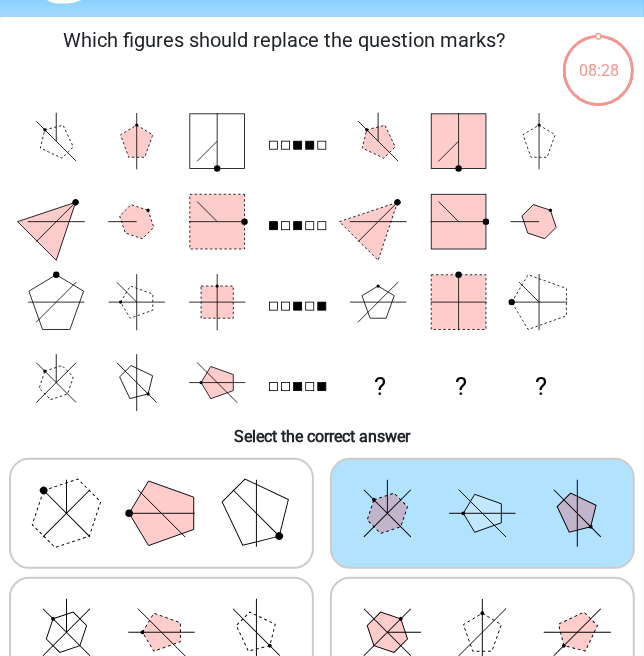 click at bounding box center [161, 632] 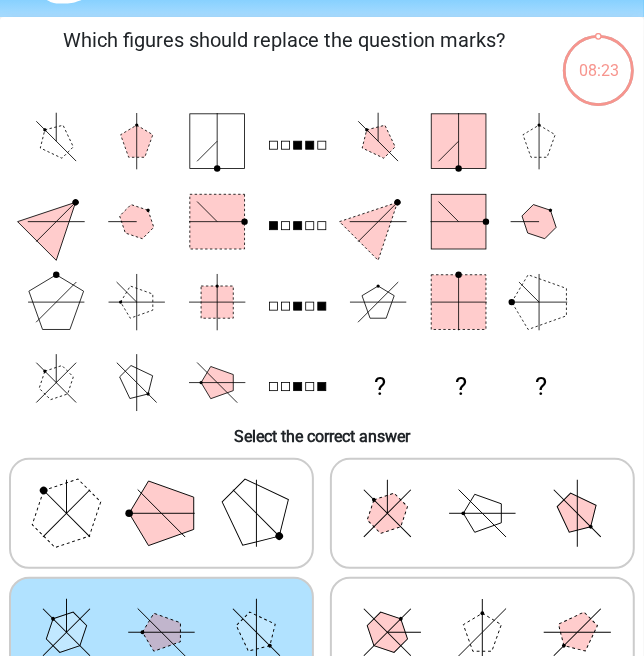 click on "Next Question" at bounding box center (322, 721) 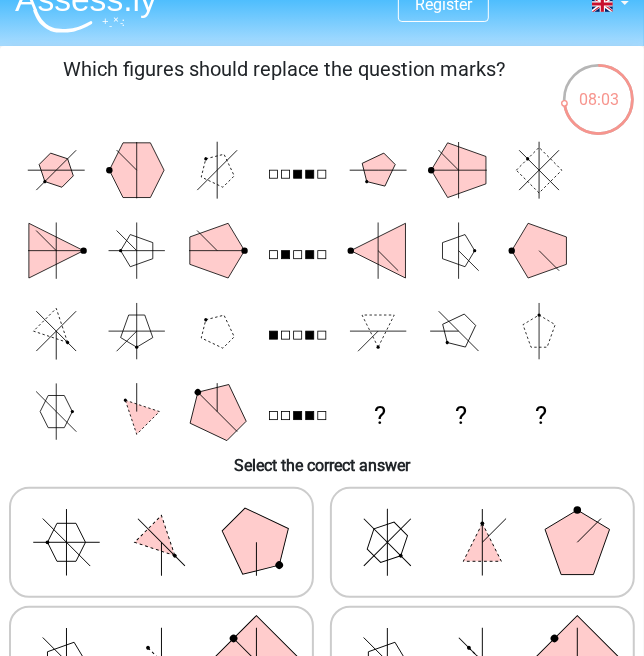 scroll, scrollTop: 0, scrollLeft: 0, axis: both 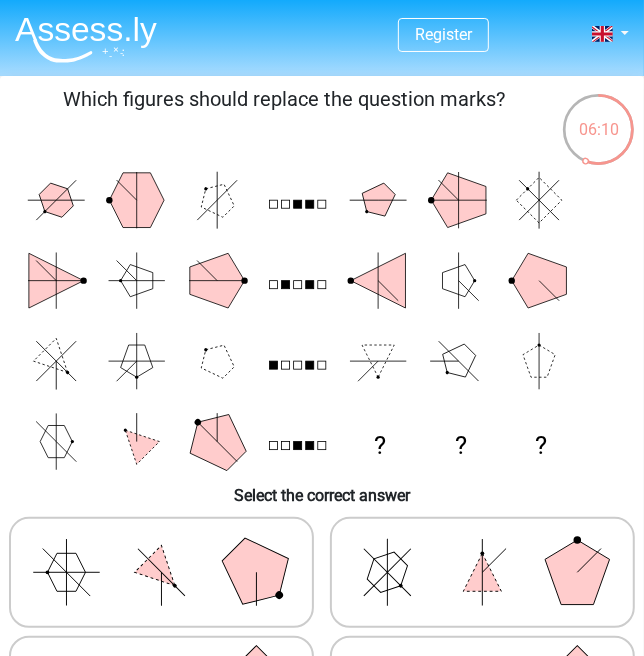 click at bounding box center (256, 572) 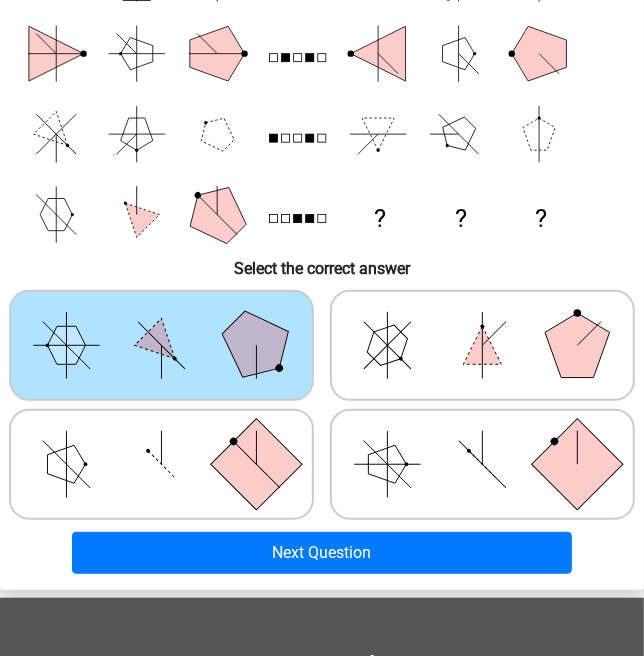 scroll, scrollTop: 234, scrollLeft: 0, axis: vertical 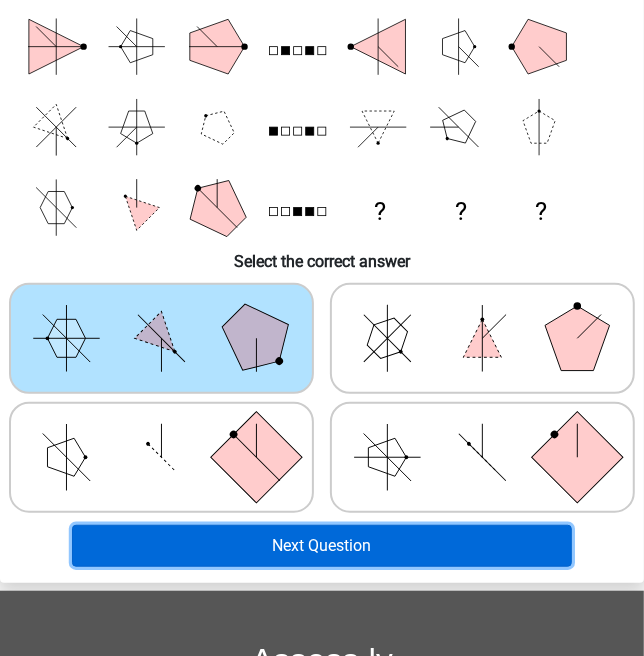 click on "Next Question" at bounding box center (322, 546) 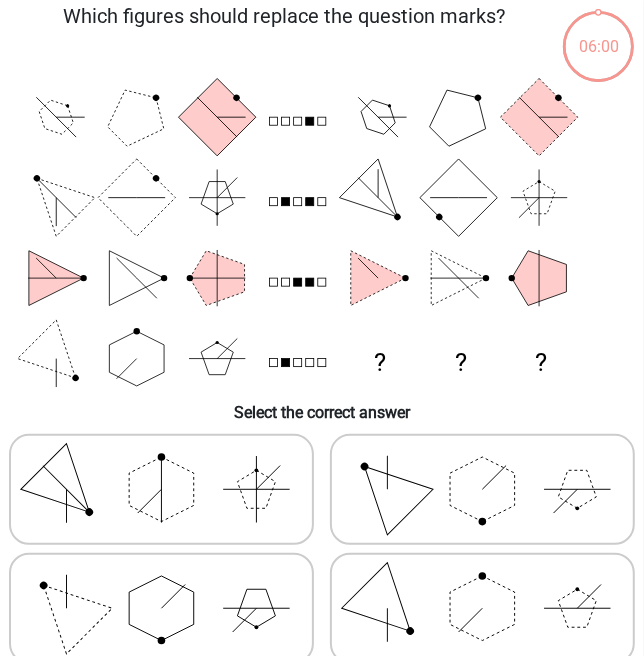 scroll, scrollTop: 76, scrollLeft: 0, axis: vertical 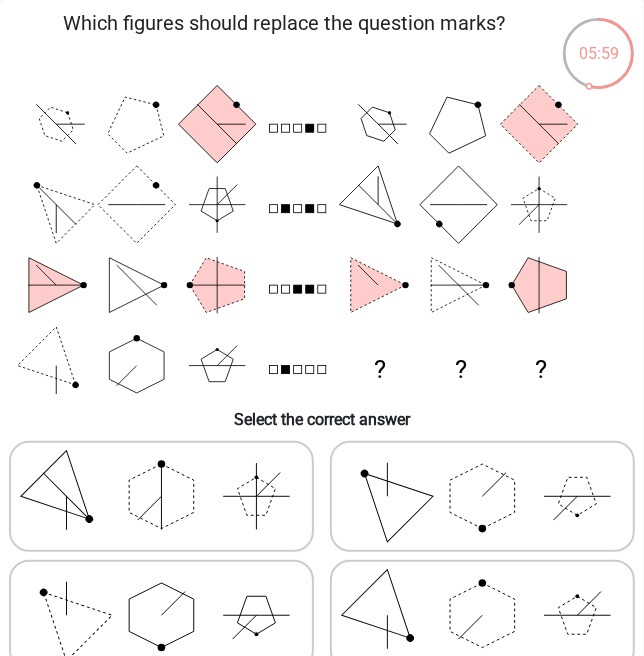 click at bounding box center (482, 496) 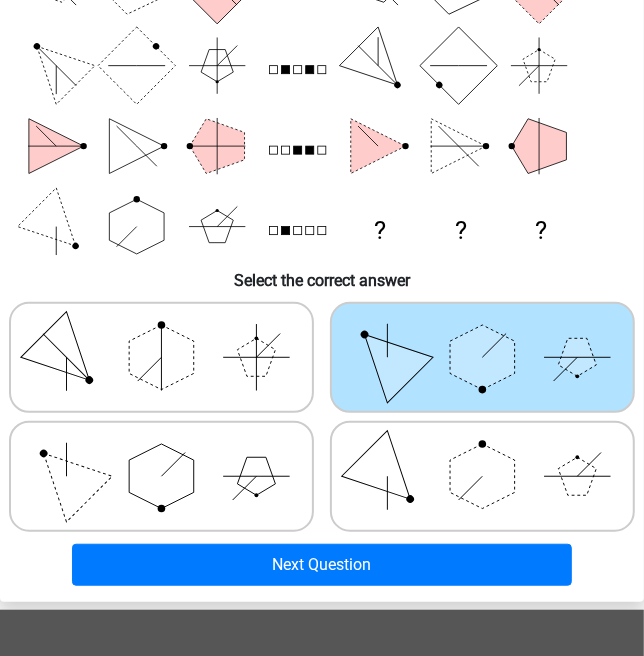 scroll, scrollTop: 223, scrollLeft: 0, axis: vertical 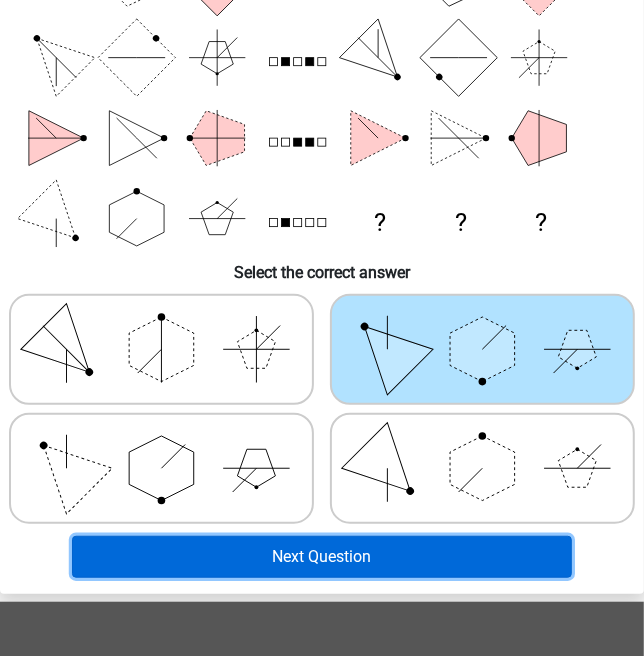 click on "Next Question" at bounding box center [322, 557] 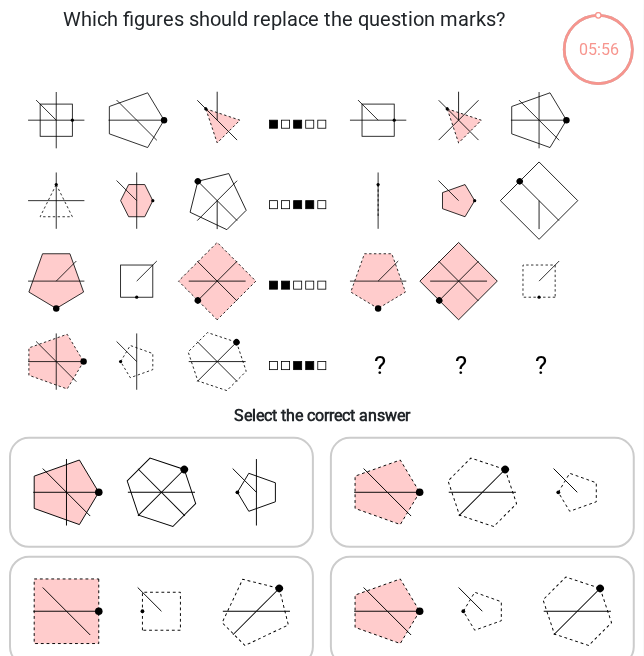 click at bounding box center (482, 492) 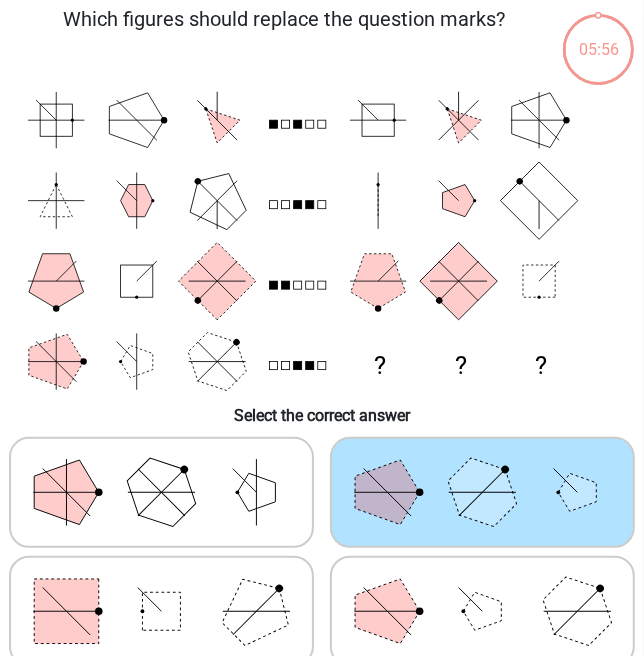 scroll, scrollTop: 76, scrollLeft: 0, axis: vertical 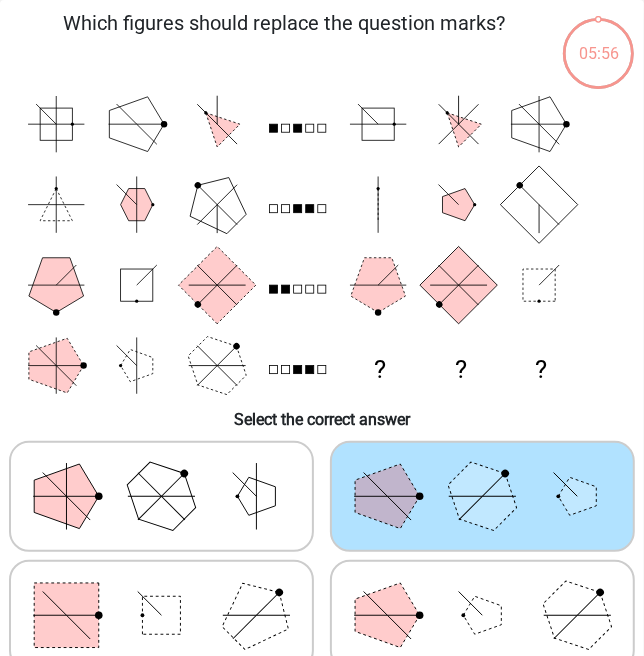 click on "Next Question" at bounding box center [322, 704] 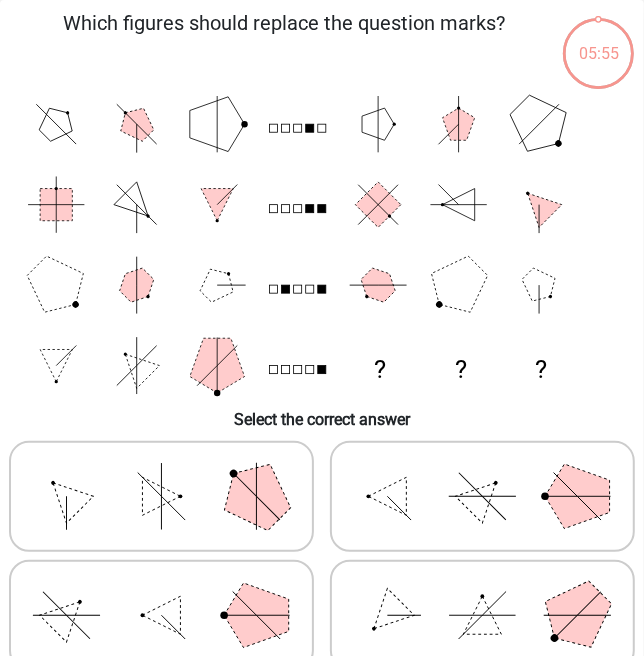click at bounding box center (482, 615) 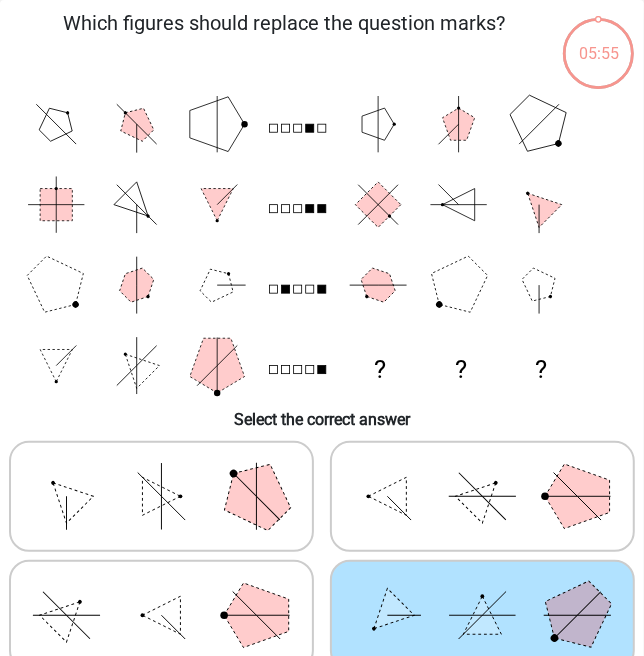 click on "Next Question" at bounding box center (322, 708) 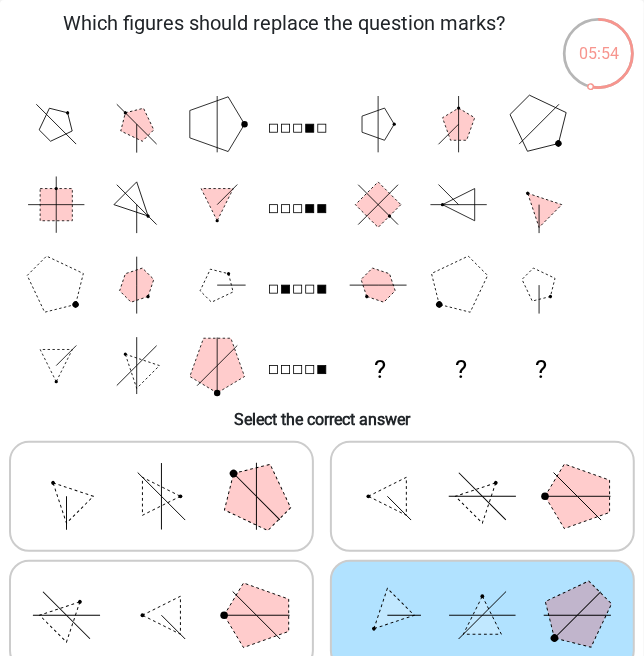 click on "Next Question" at bounding box center (322, 704) 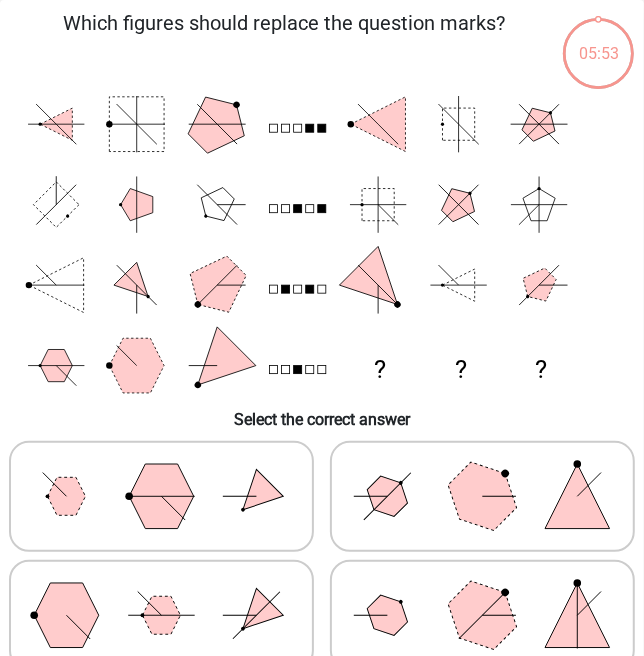 click at bounding box center [482, 615] 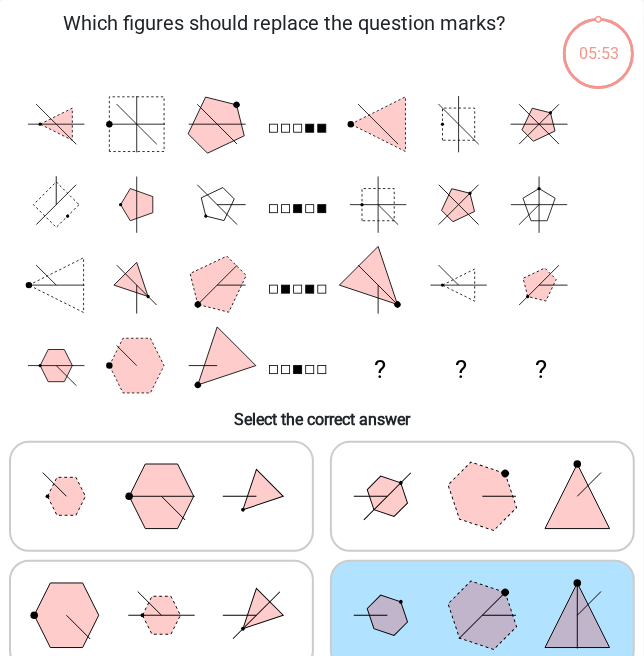 click on "Next Question" at bounding box center [322, 704] 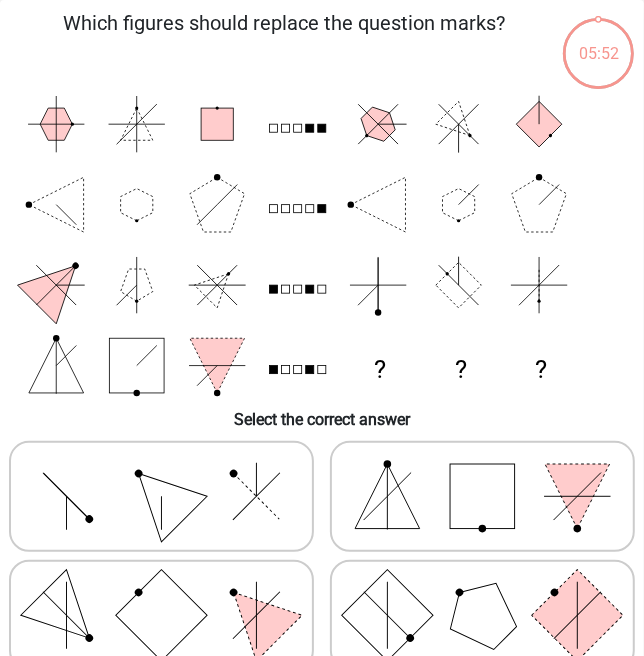 click at bounding box center [482, 615] 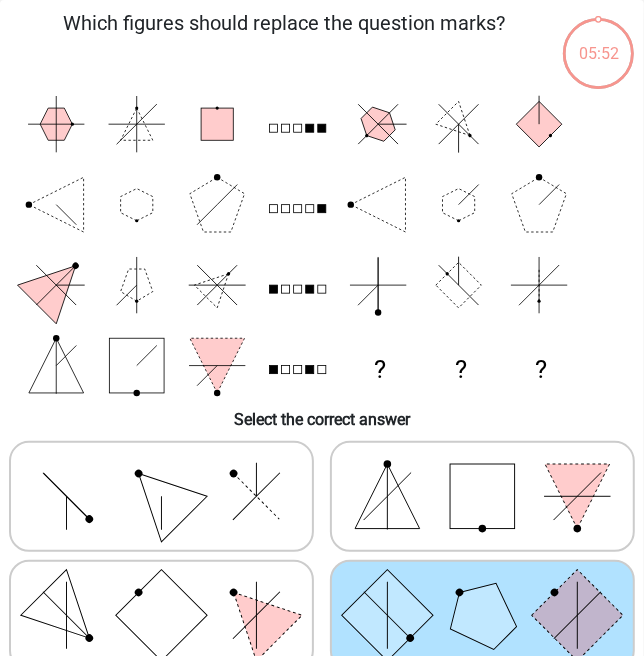click on "Next Question" at bounding box center [322, 704] 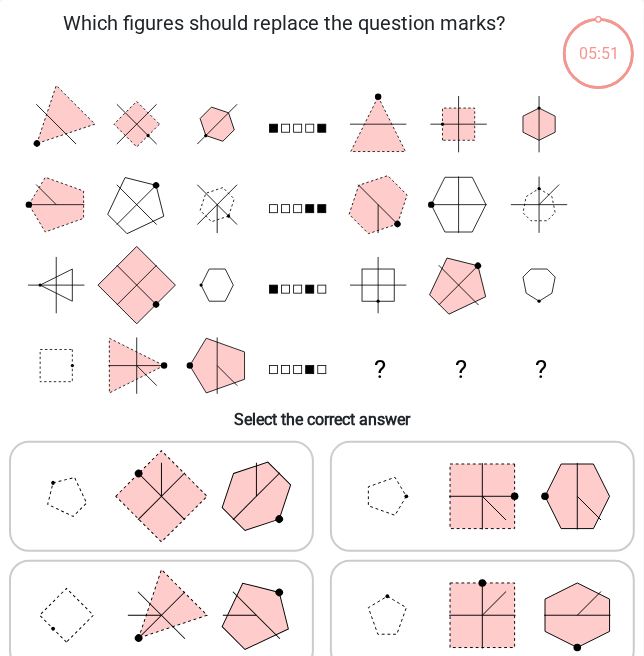 click at bounding box center (482, 615) 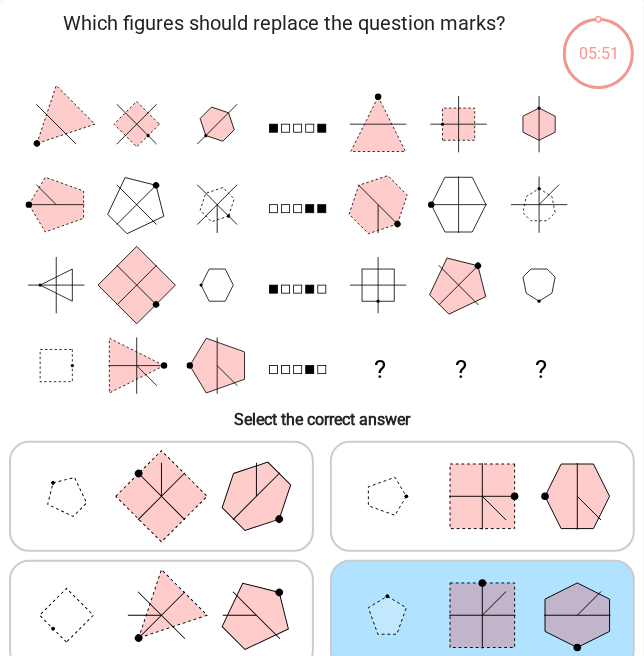 click on "Next Question" at bounding box center (322, 704) 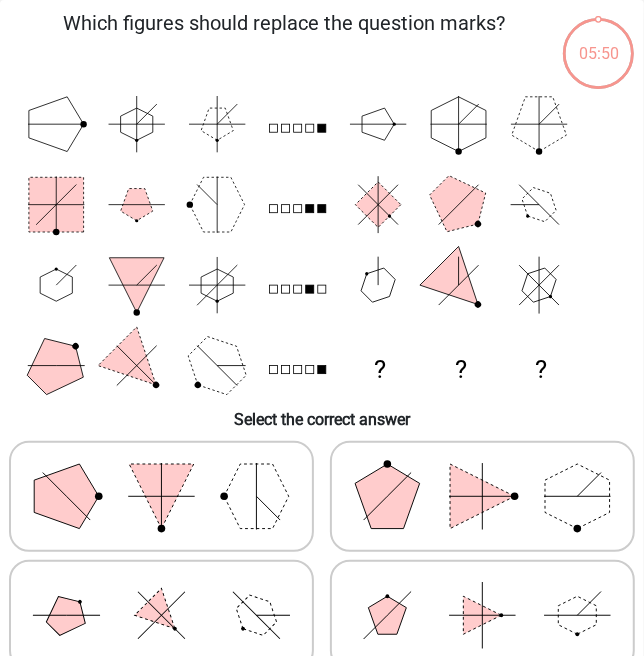 click at bounding box center (482, 615) 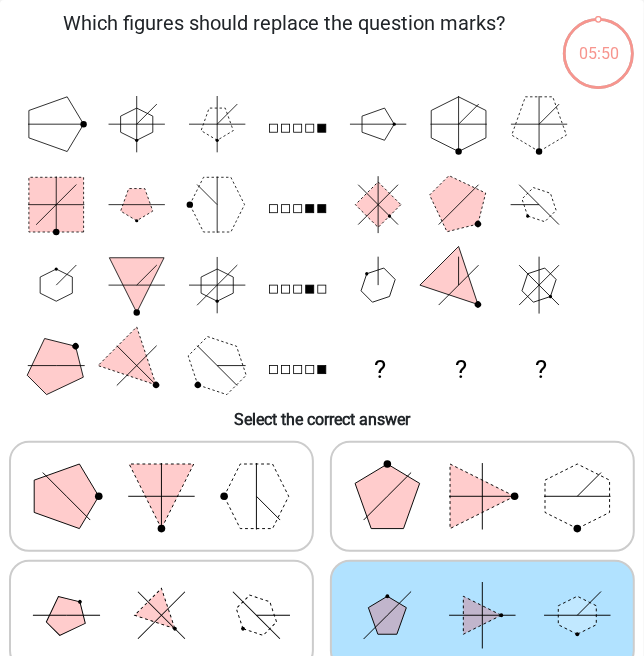 click on "Next Question" at bounding box center (322, 704) 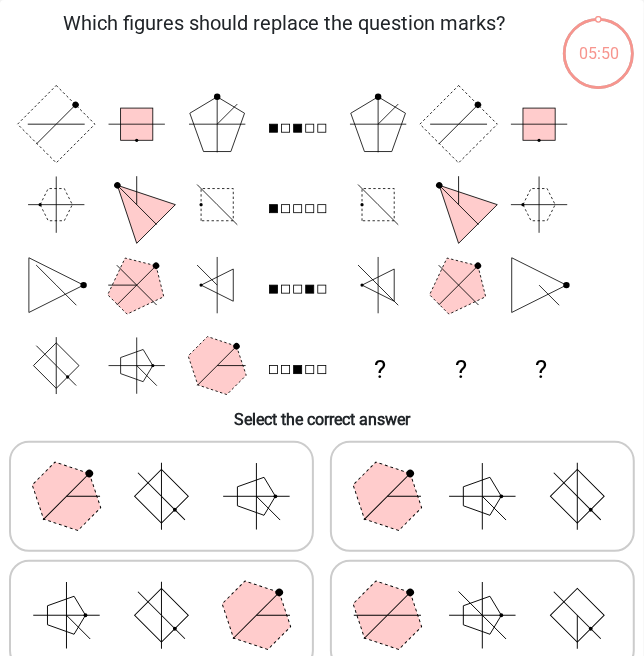 click at bounding box center (482, 615) 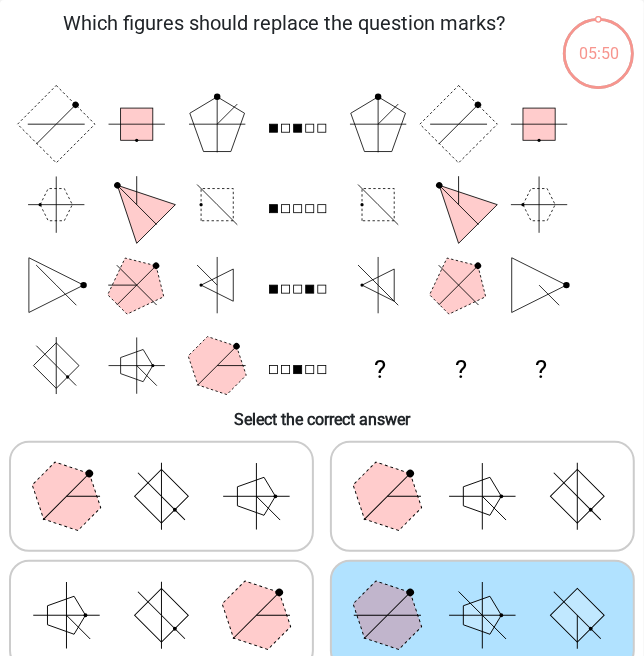 click on "Results" at bounding box center [322, 708] 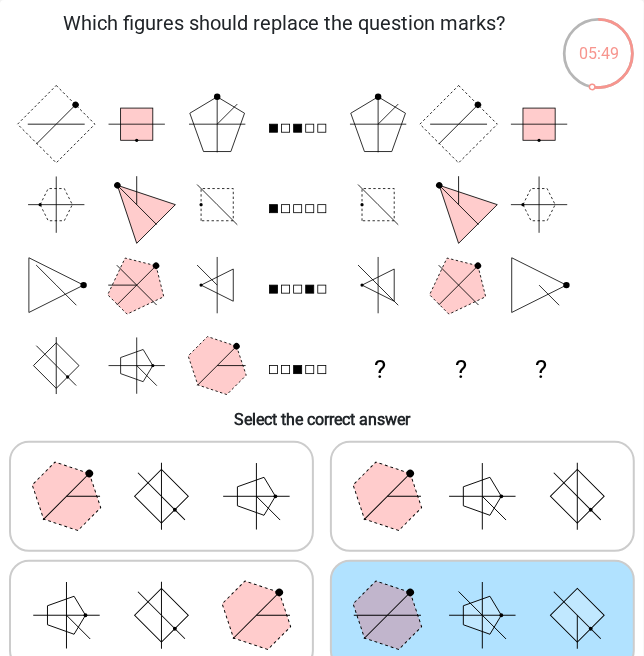 click on "Results" at bounding box center (322, 704) 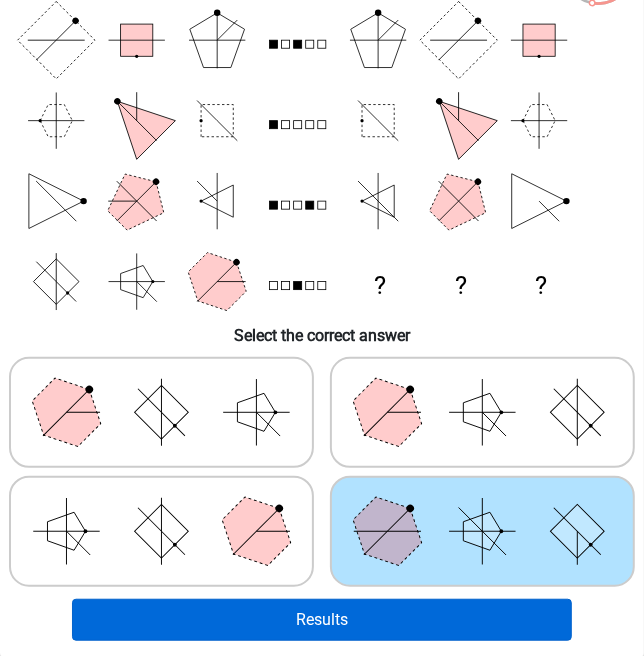 scroll, scrollTop: 172, scrollLeft: 0, axis: vertical 